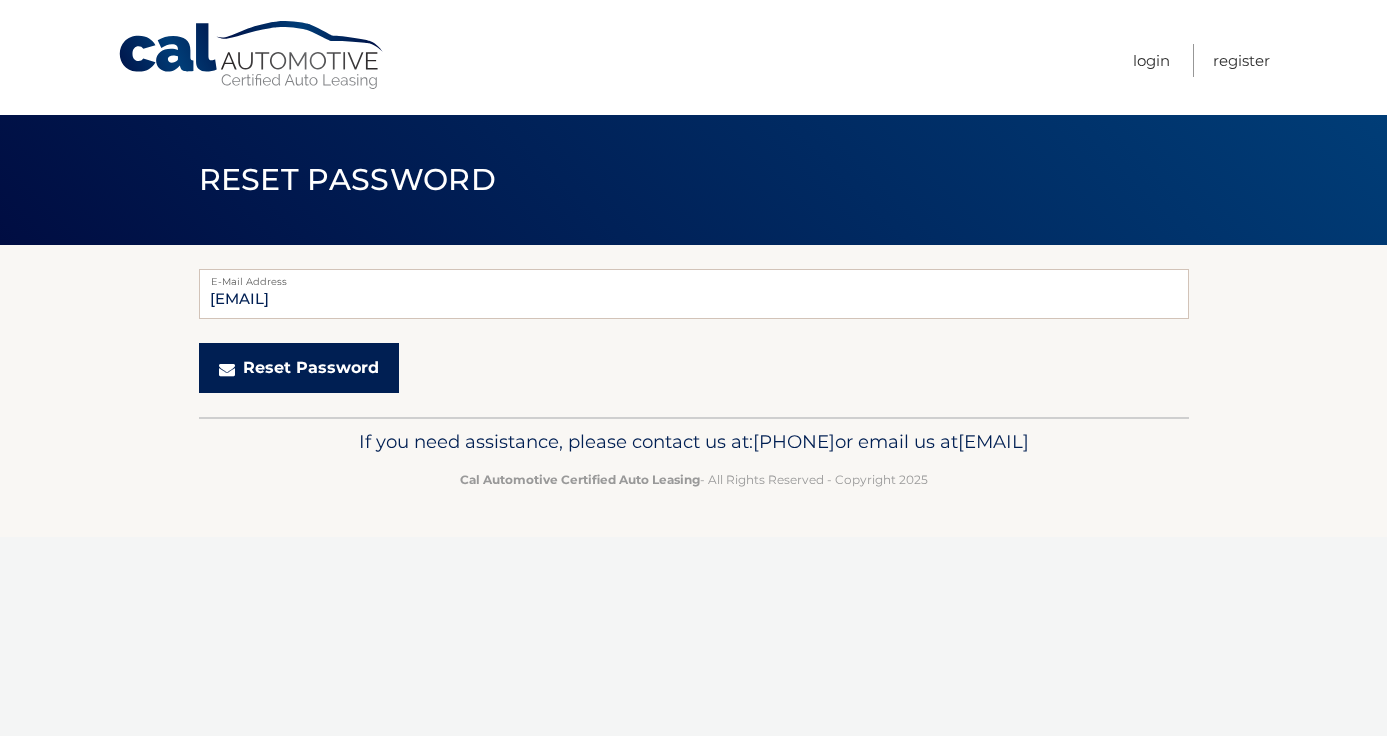 scroll, scrollTop: 0, scrollLeft: 0, axis: both 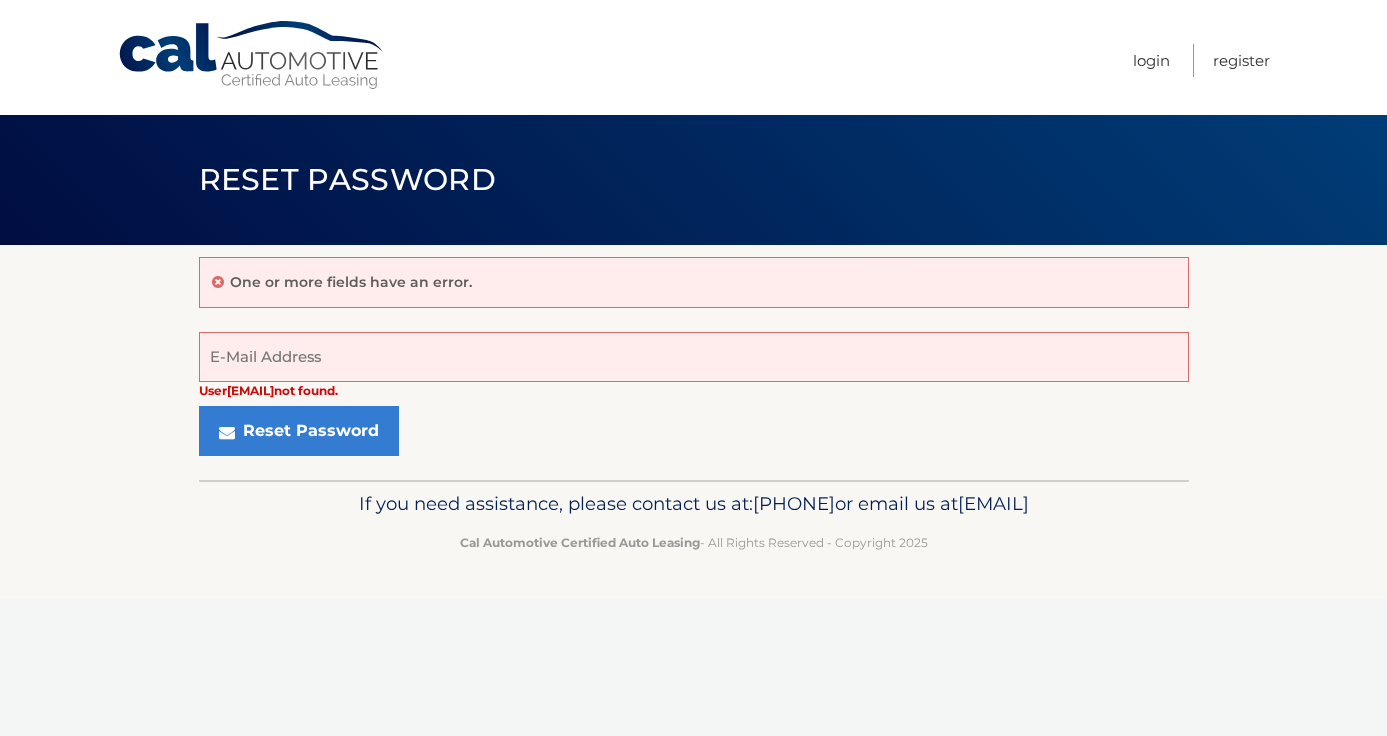 click on "One or more fields have an error." at bounding box center [351, 282] 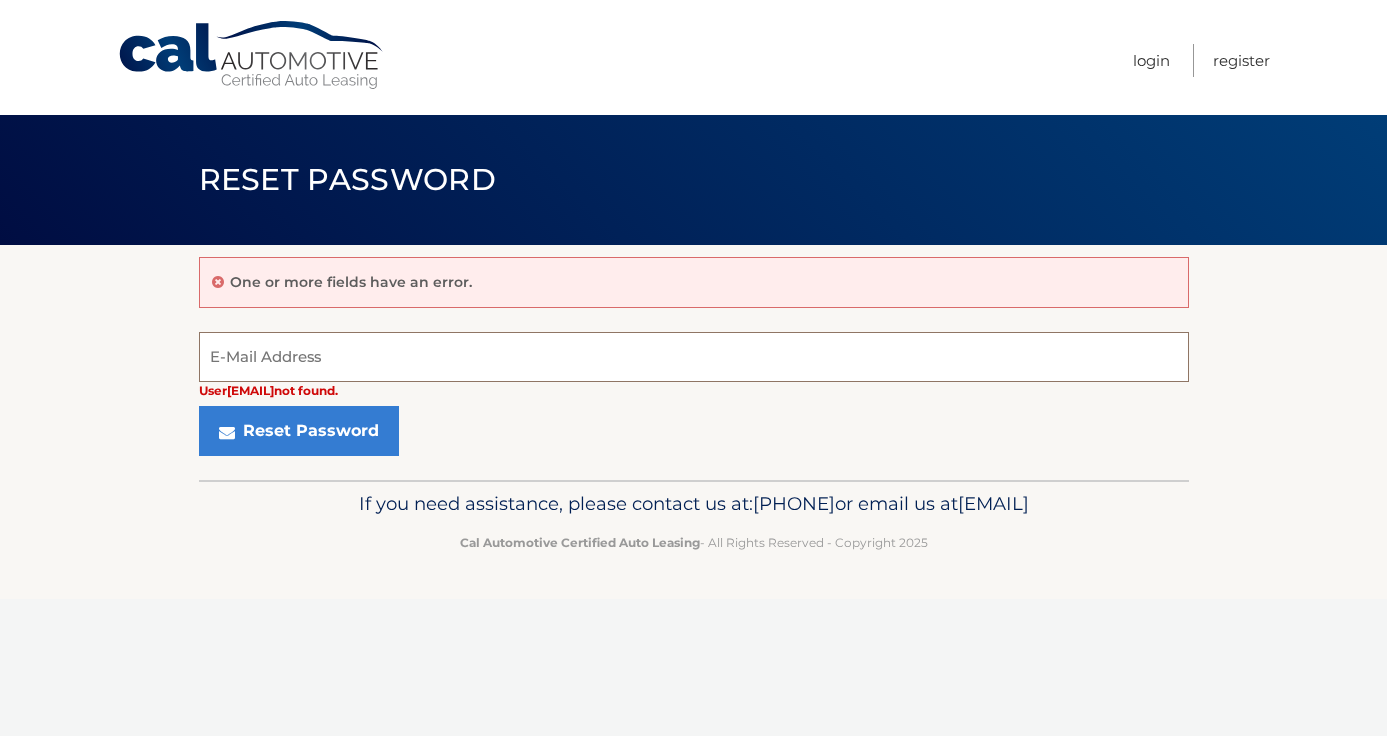 click on "E-Mail Address" at bounding box center (694, 357) 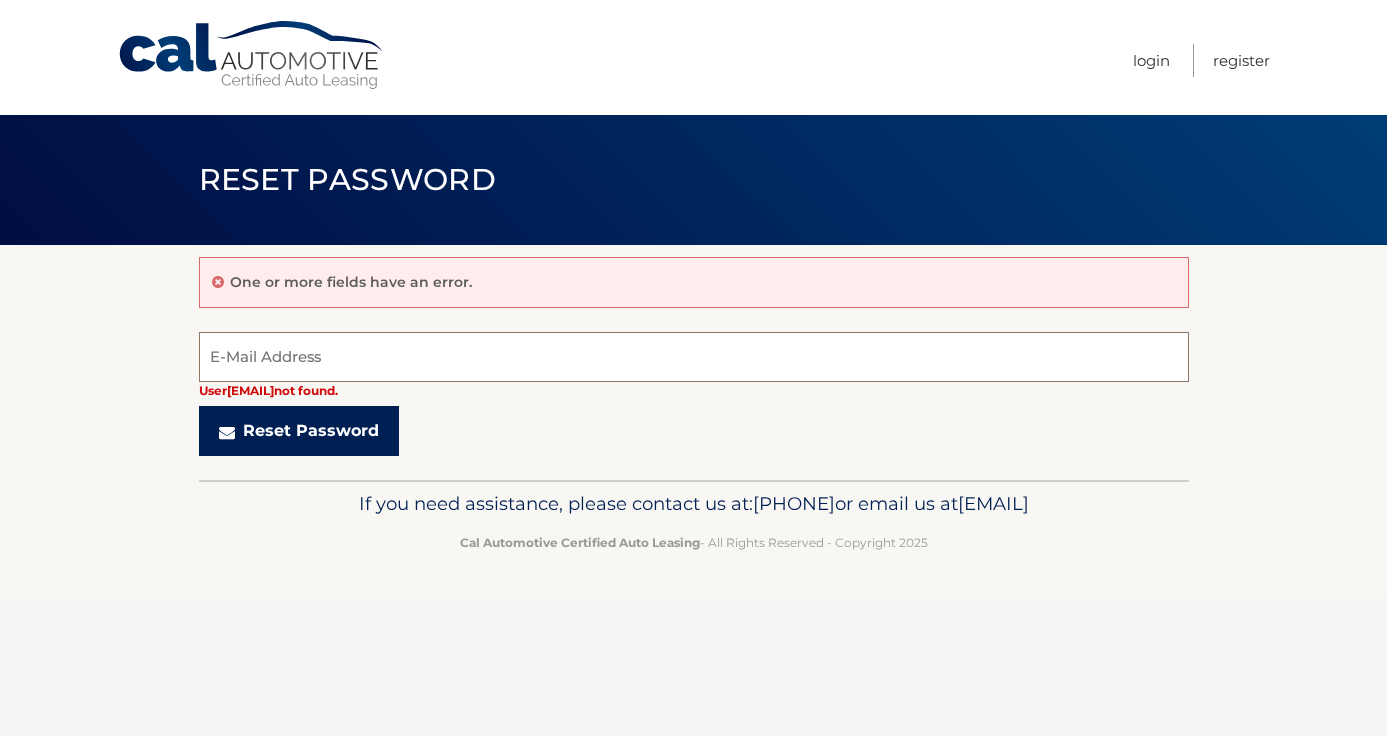 type on "Hello@pejykashevents.com" 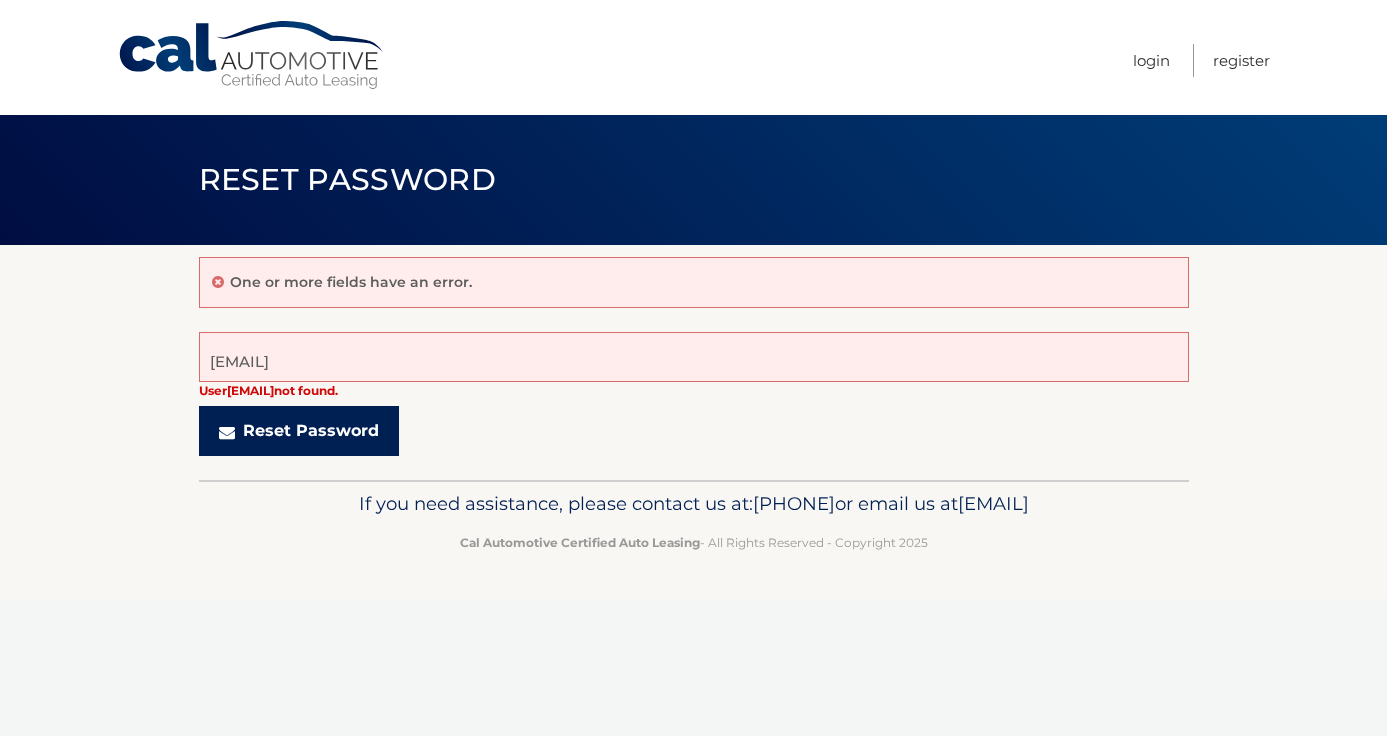 click on "Reset Password" at bounding box center (299, 431) 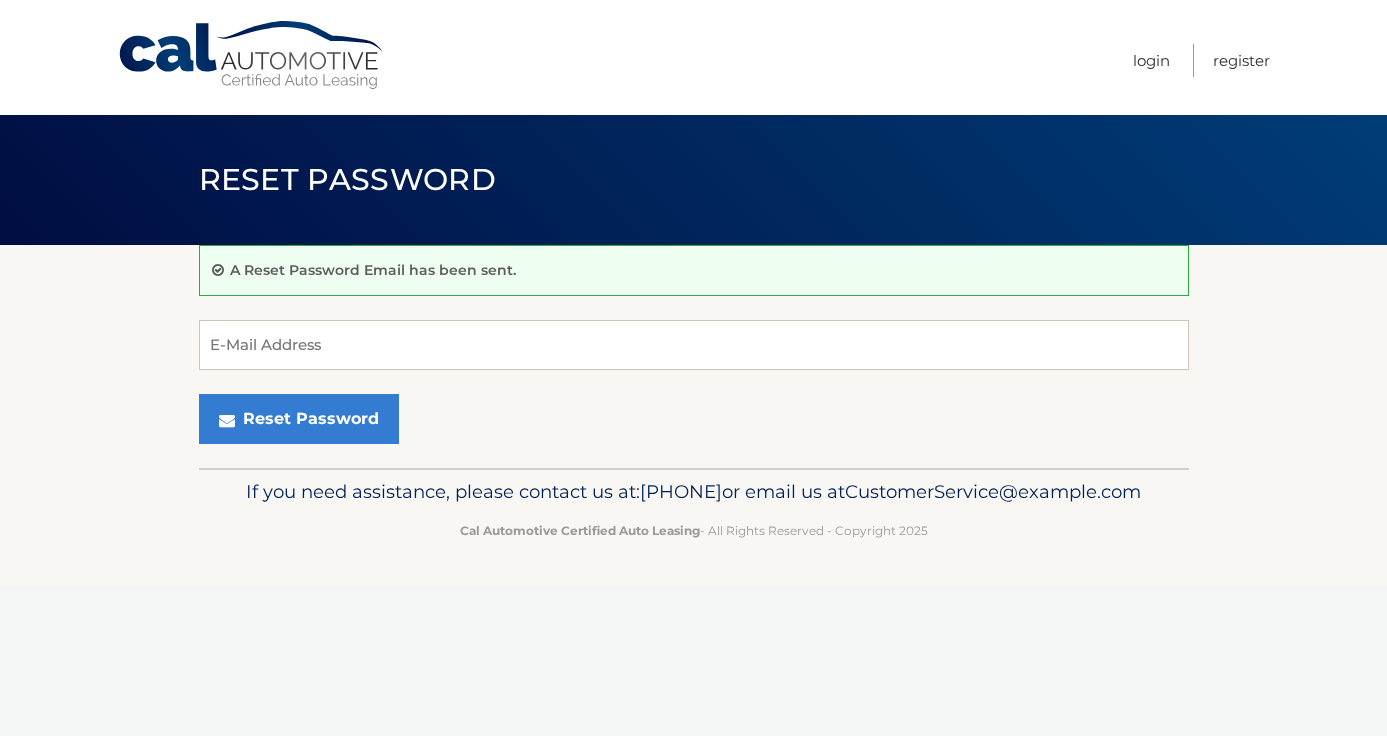 scroll, scrollTop: 0, scrollLeft: 0, axis: both 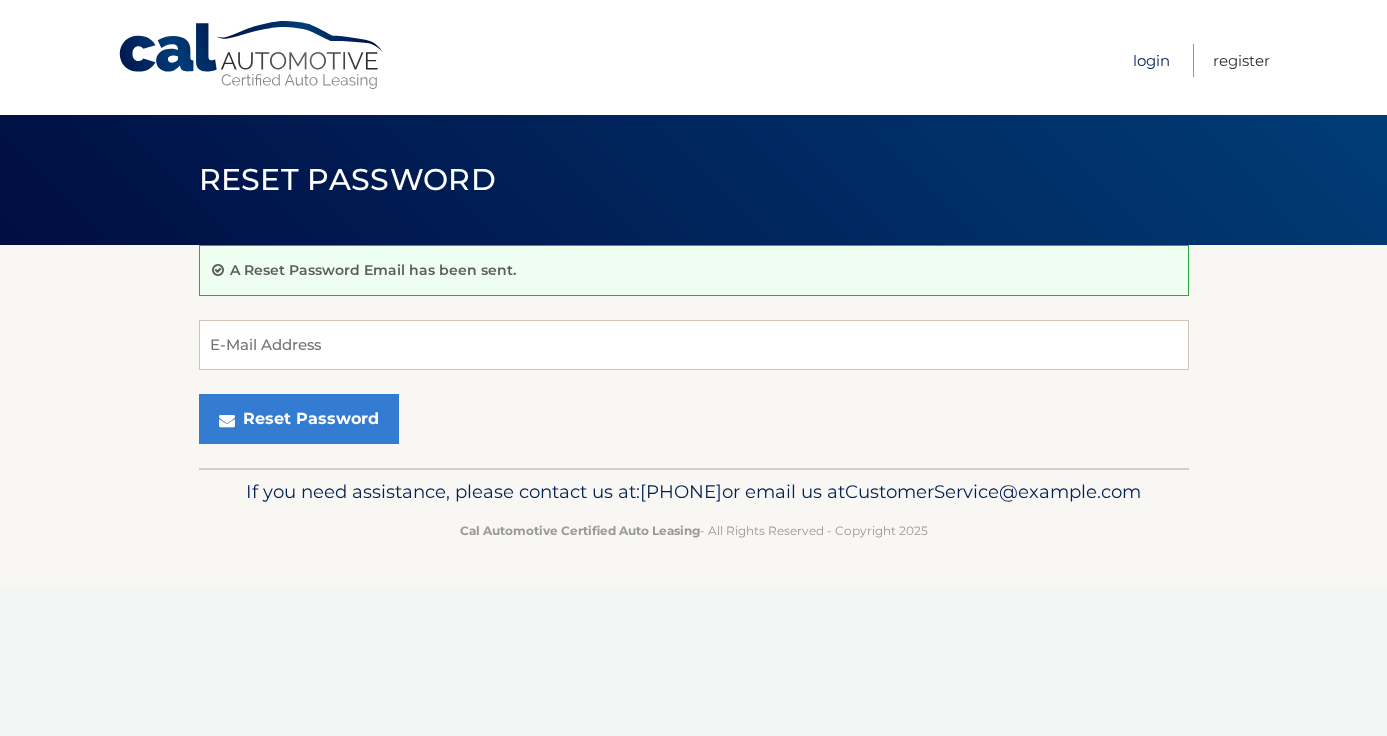 click on "Login" at bounding box center [1151, 60] 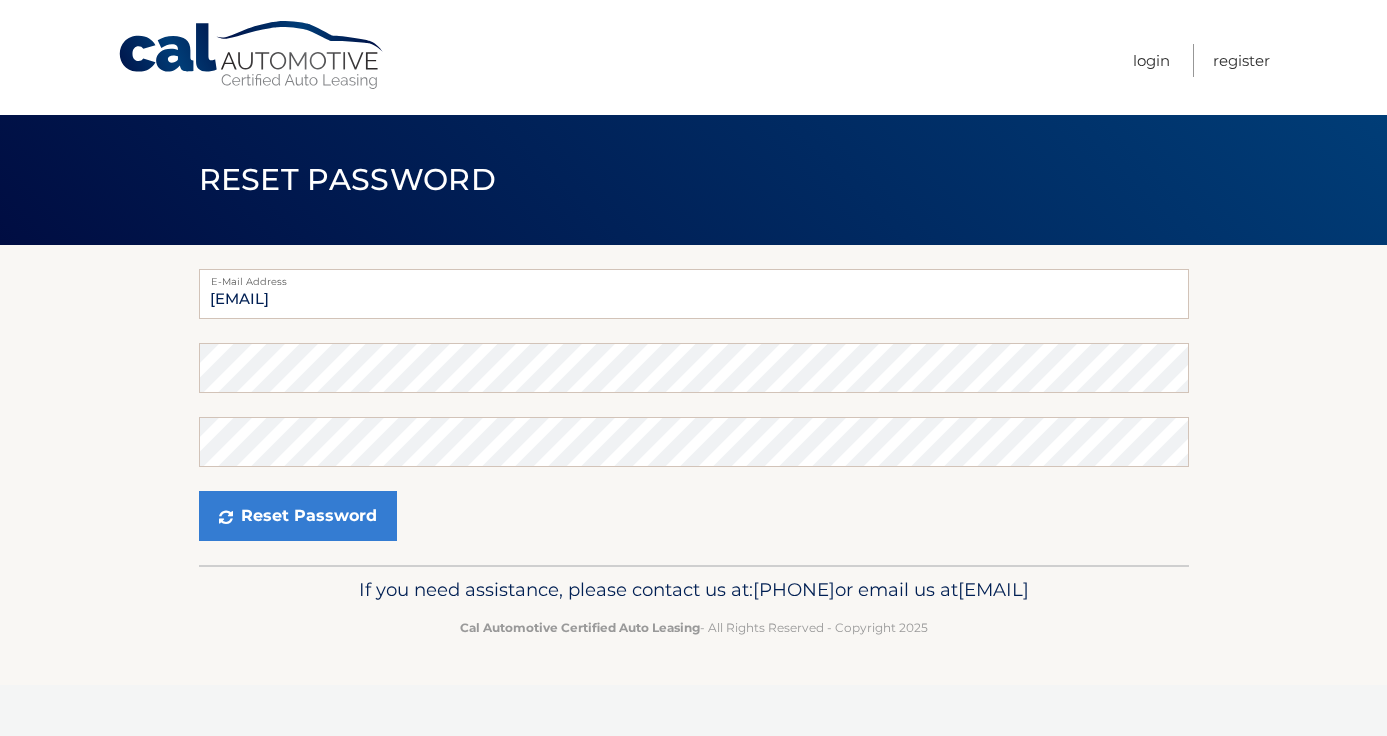 scroll, scrollTop: 0, scrollLeft: 0, axis: both 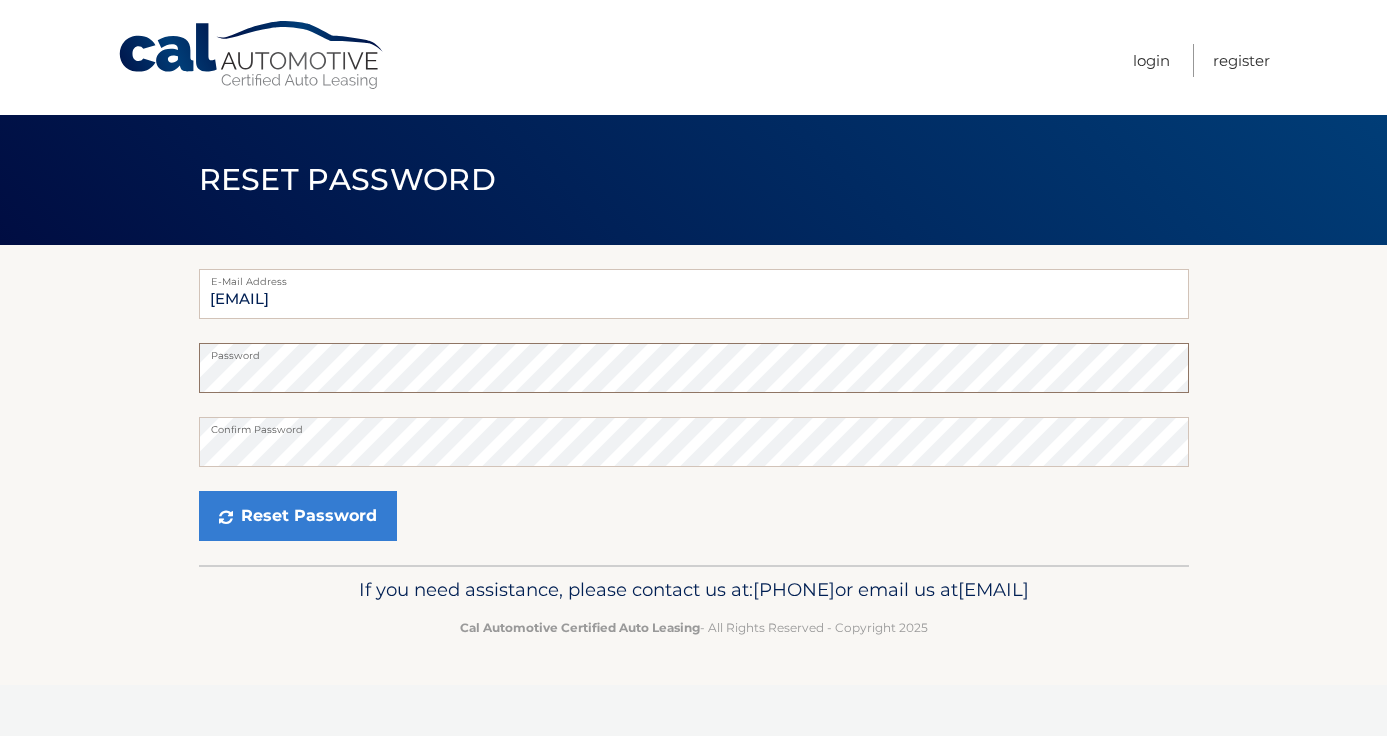 click on "E-Mail Address
hello@pejykashevents.com
Password
Confirm Password
Reset Password" at bounding box center [693, 405] 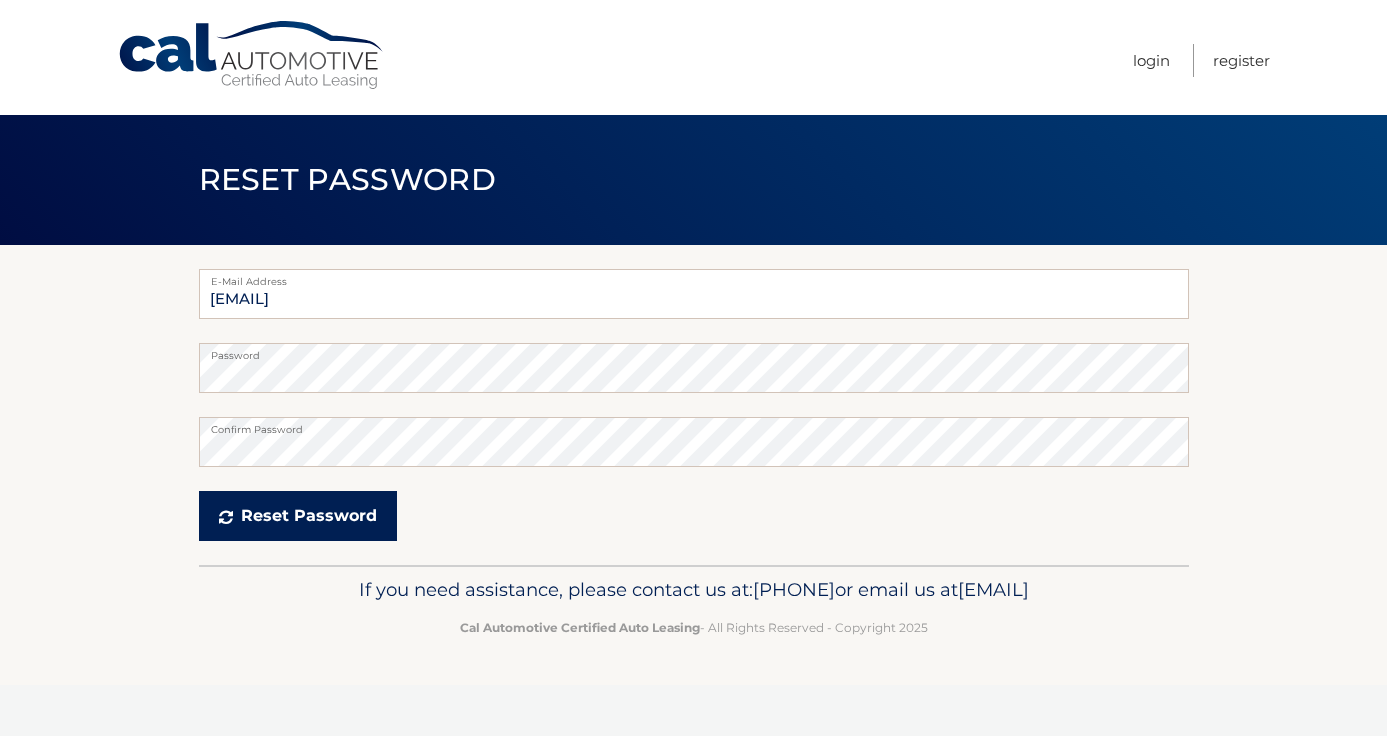 click on "Reset Password" at bounding box center [298, 516] 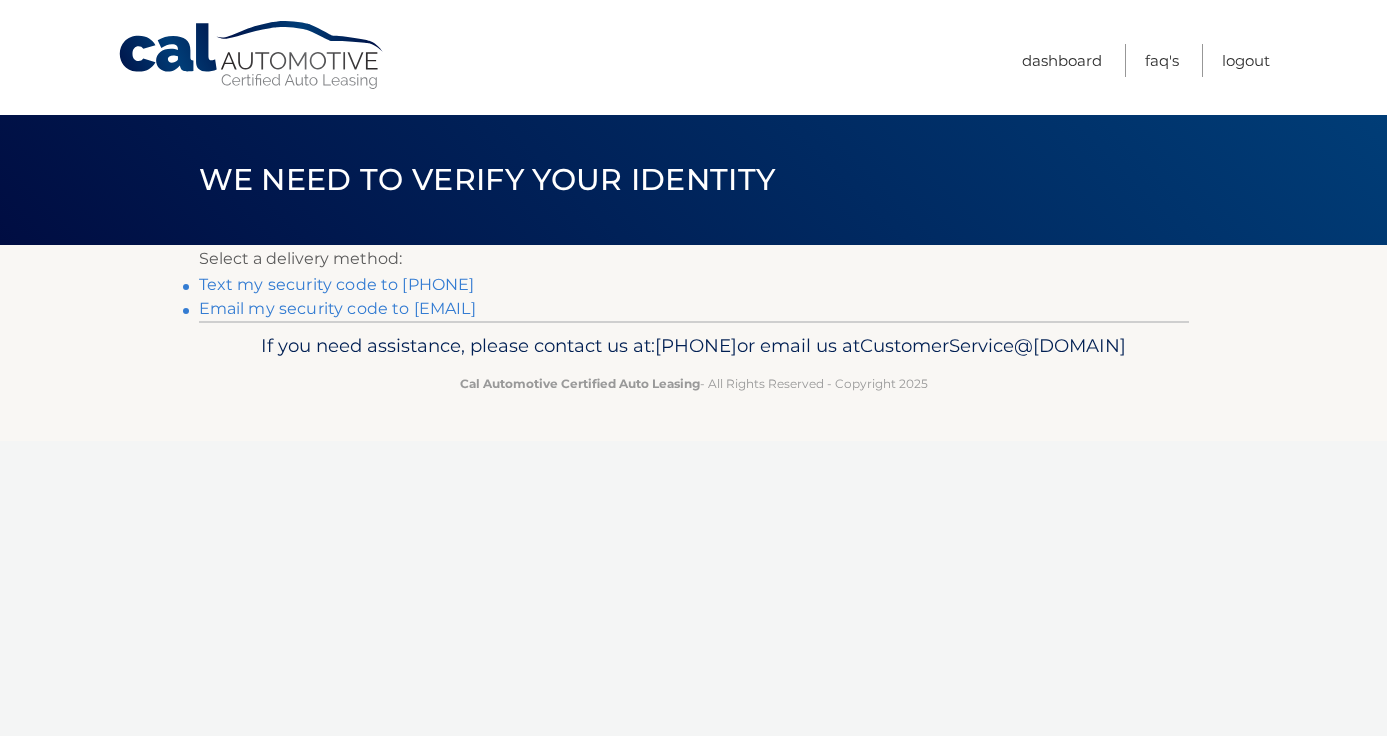 scroll, scrollTop: 0, scrollLeft: 0, axis: both 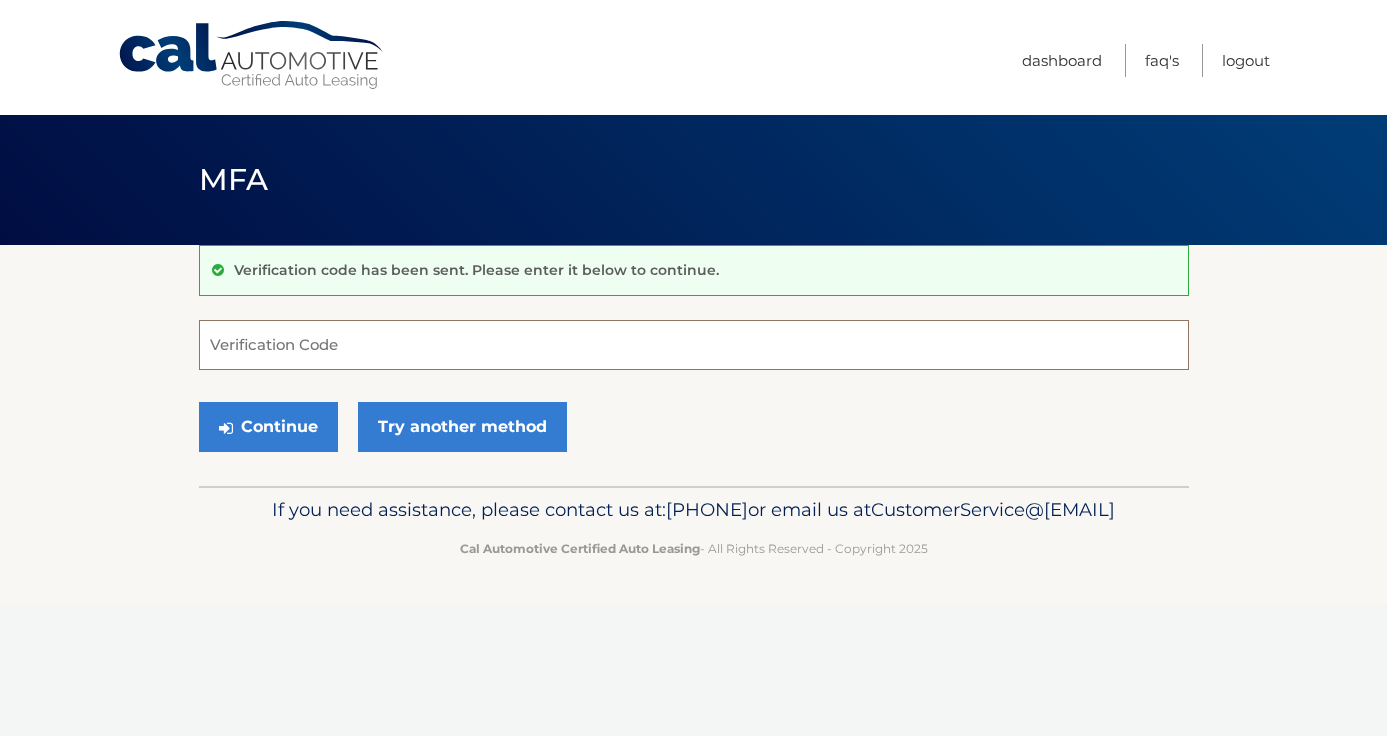 click on "Verification Code" at bounding box center [694, 345] 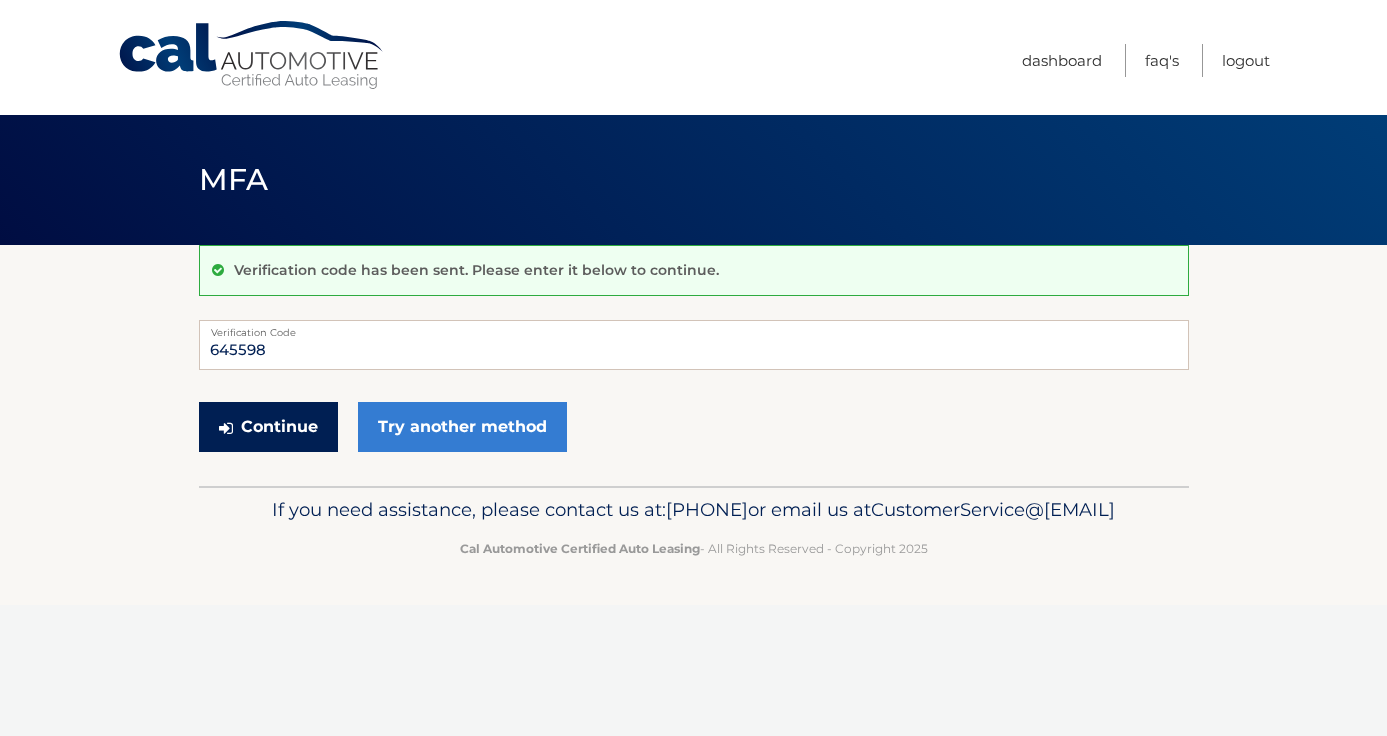 click on "Continue" at bounding box center (268, 427) 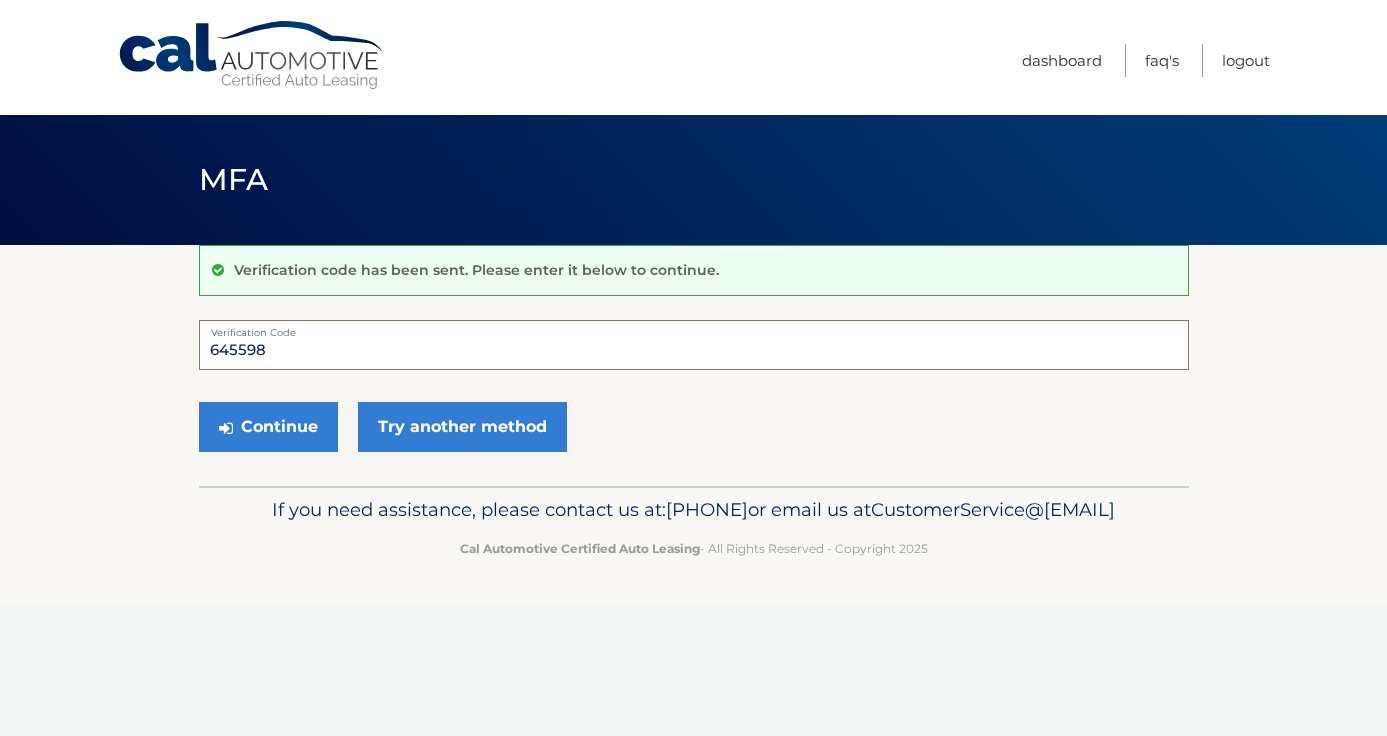 click on "645598" at bounding box center (694, 345) 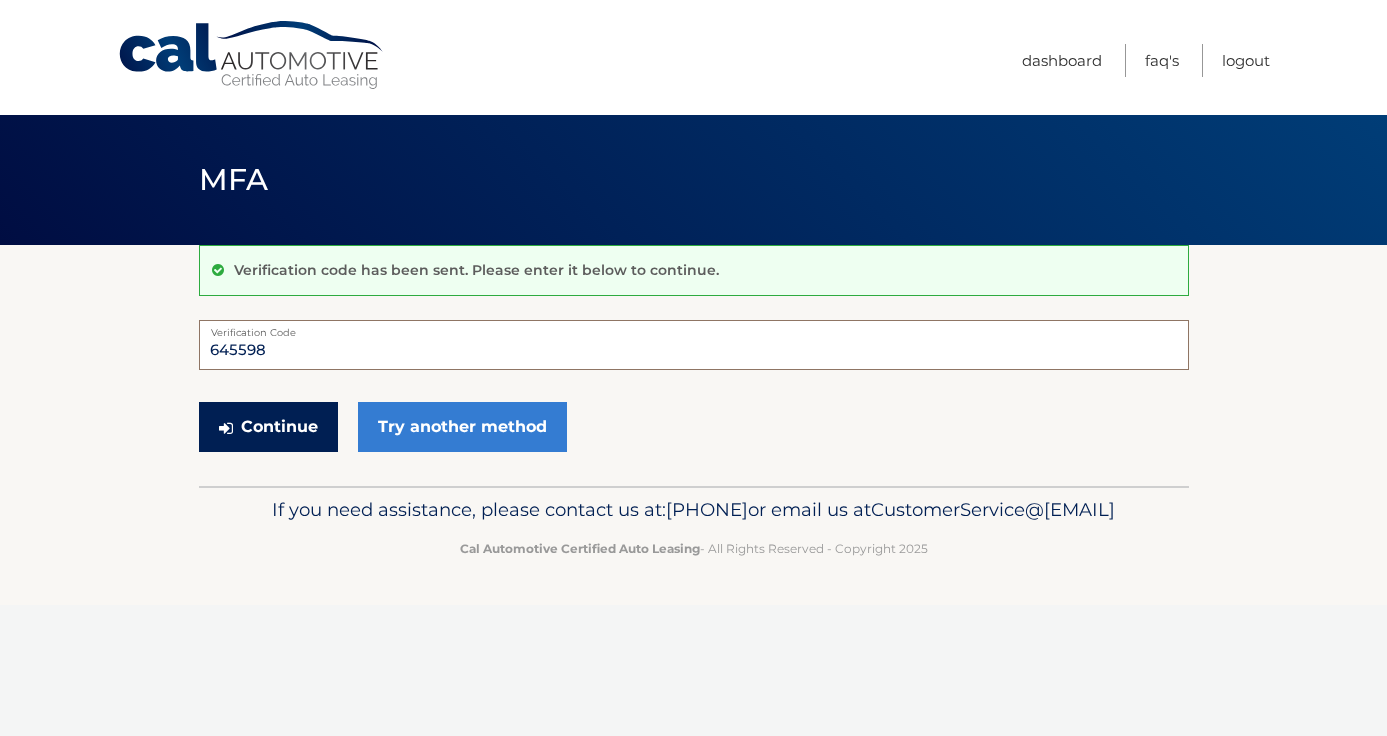 type on "645598" 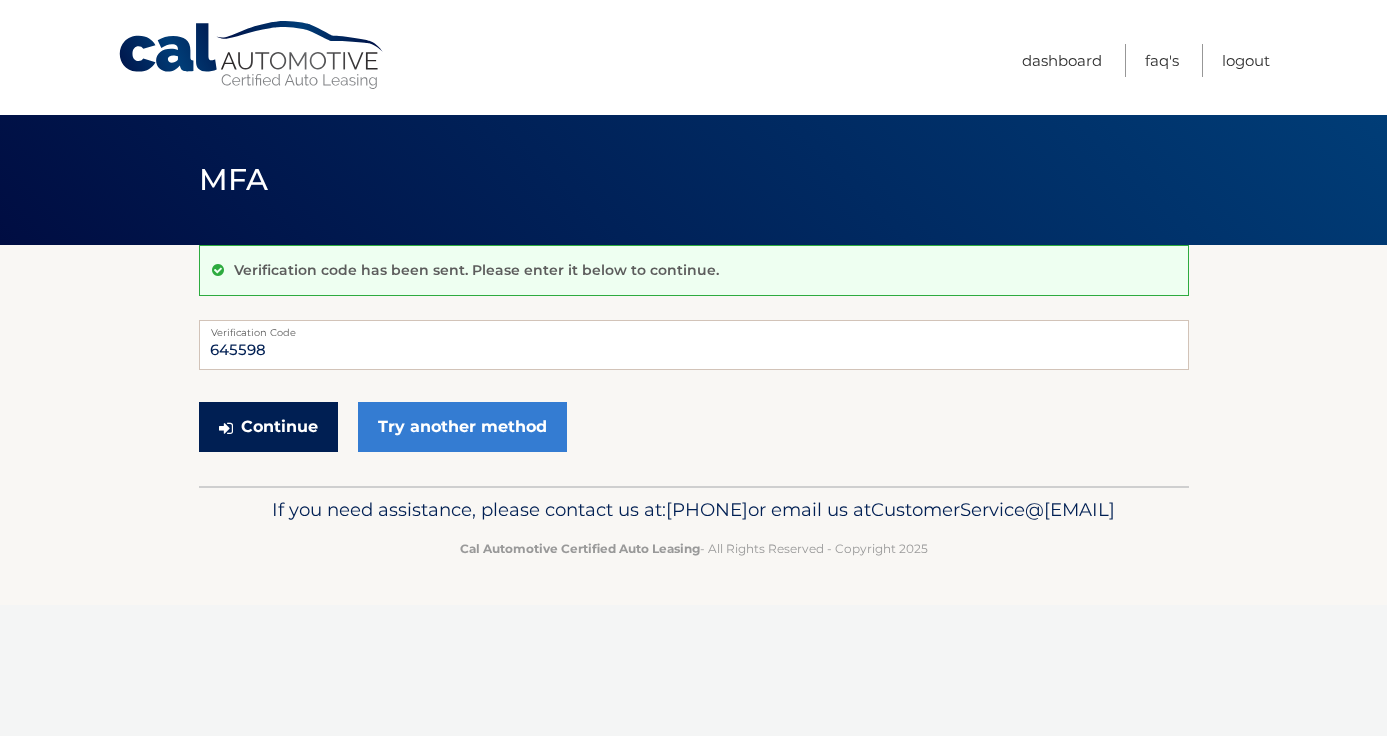 click on "Continue" at bounding box center (268, 427) 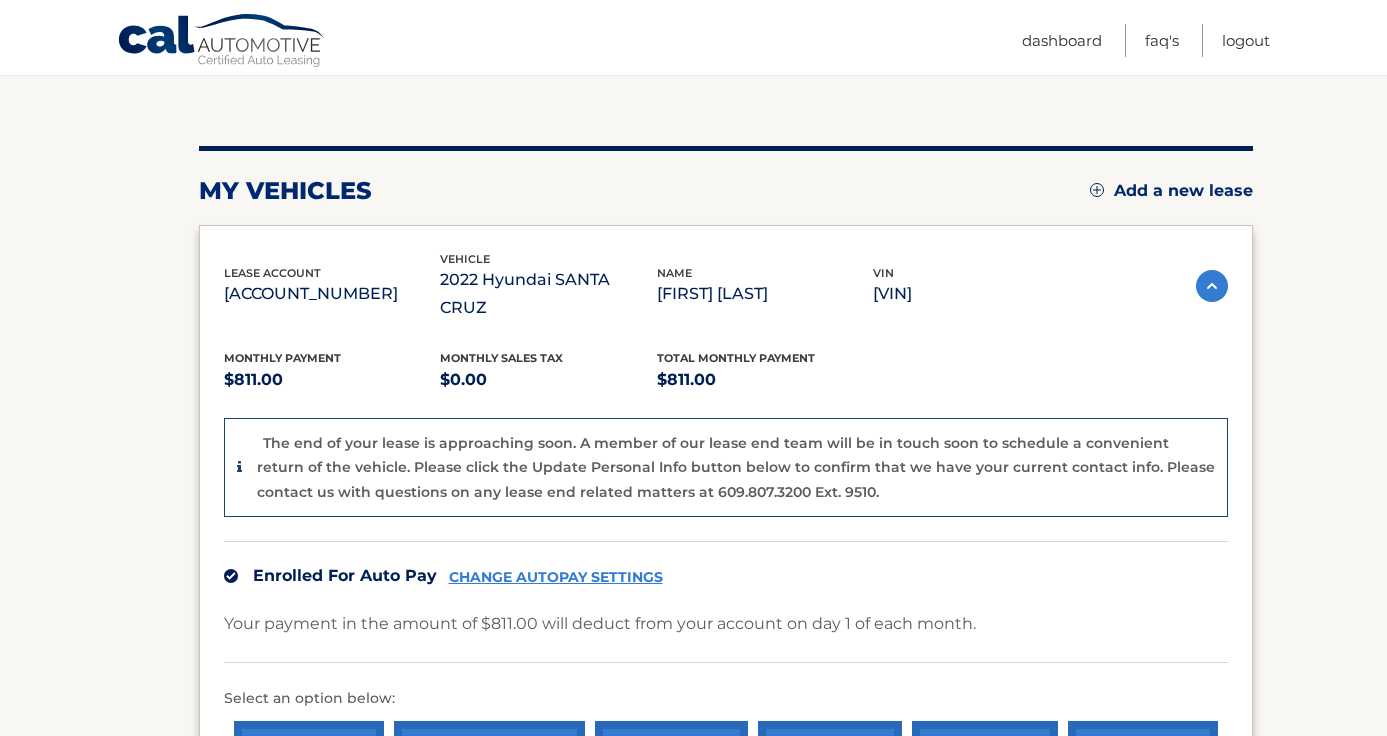 scroll, scrollTop: 0, scrollLeft: 0, axis: both 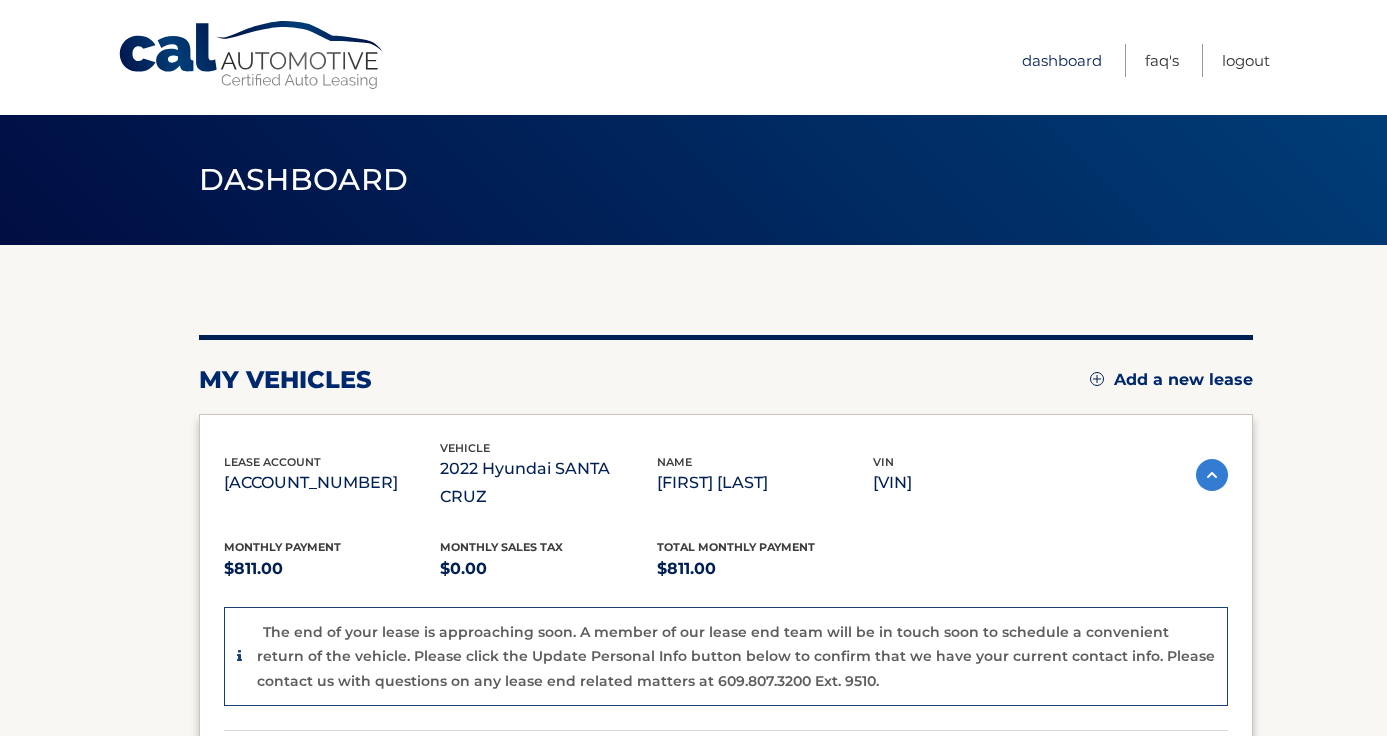 click on "Dashboard" at bounding box center [1062, 60] 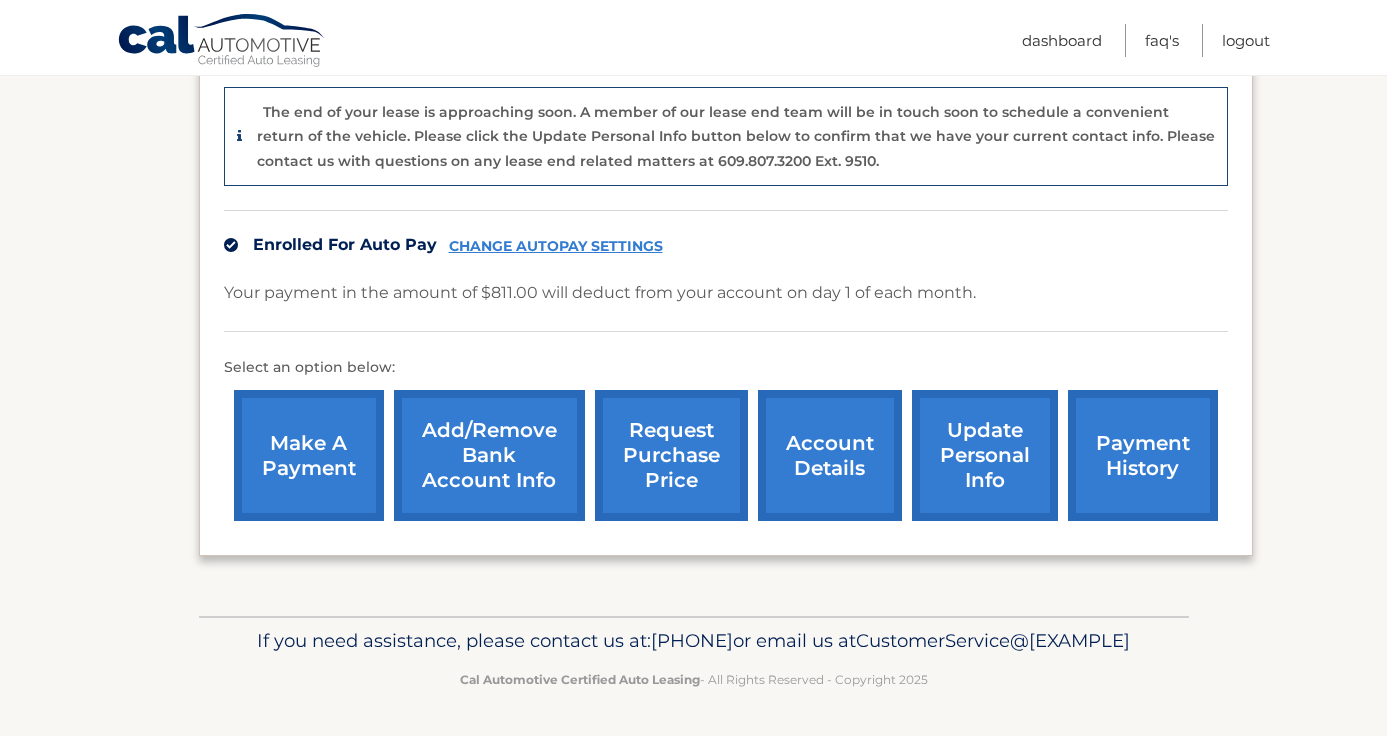 scroll, scrollTop: 551, scrollLeft: 0, axis: vertical 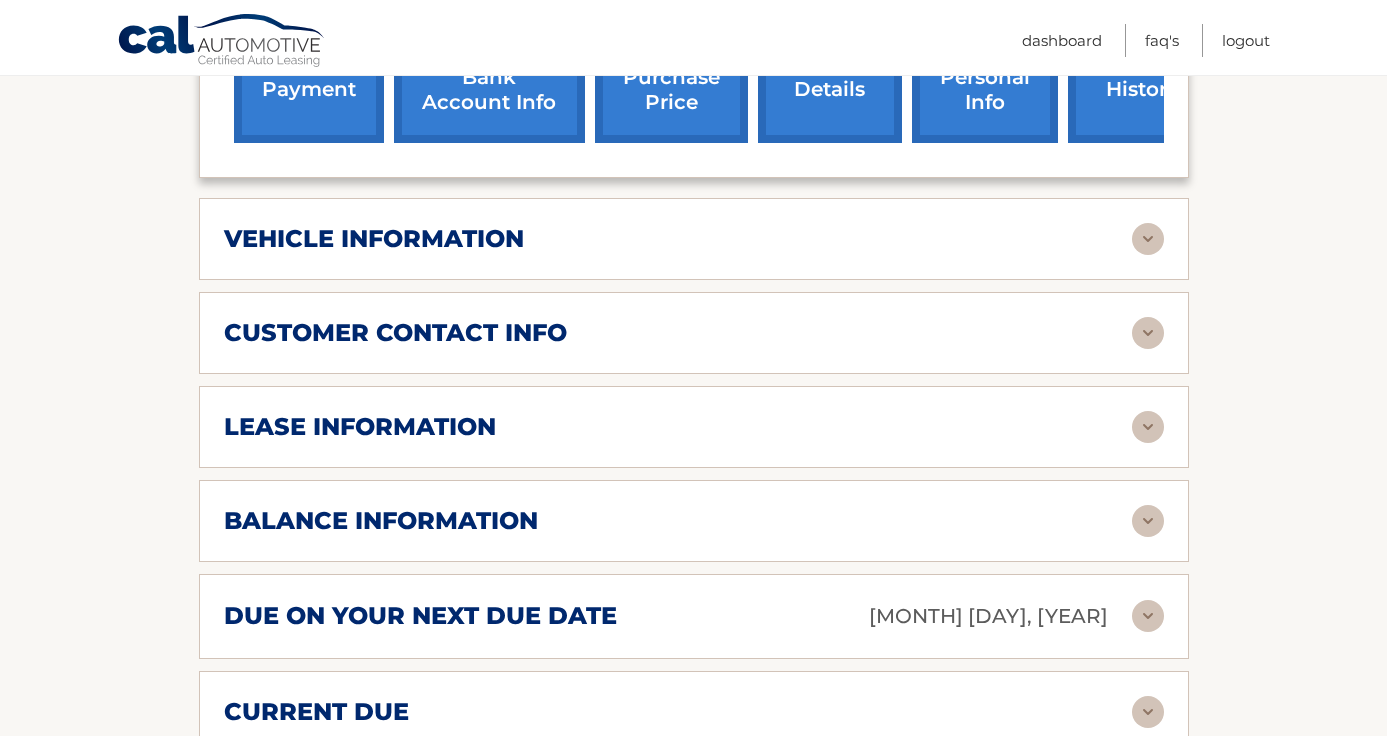 click at bounding box center (1148, 427) 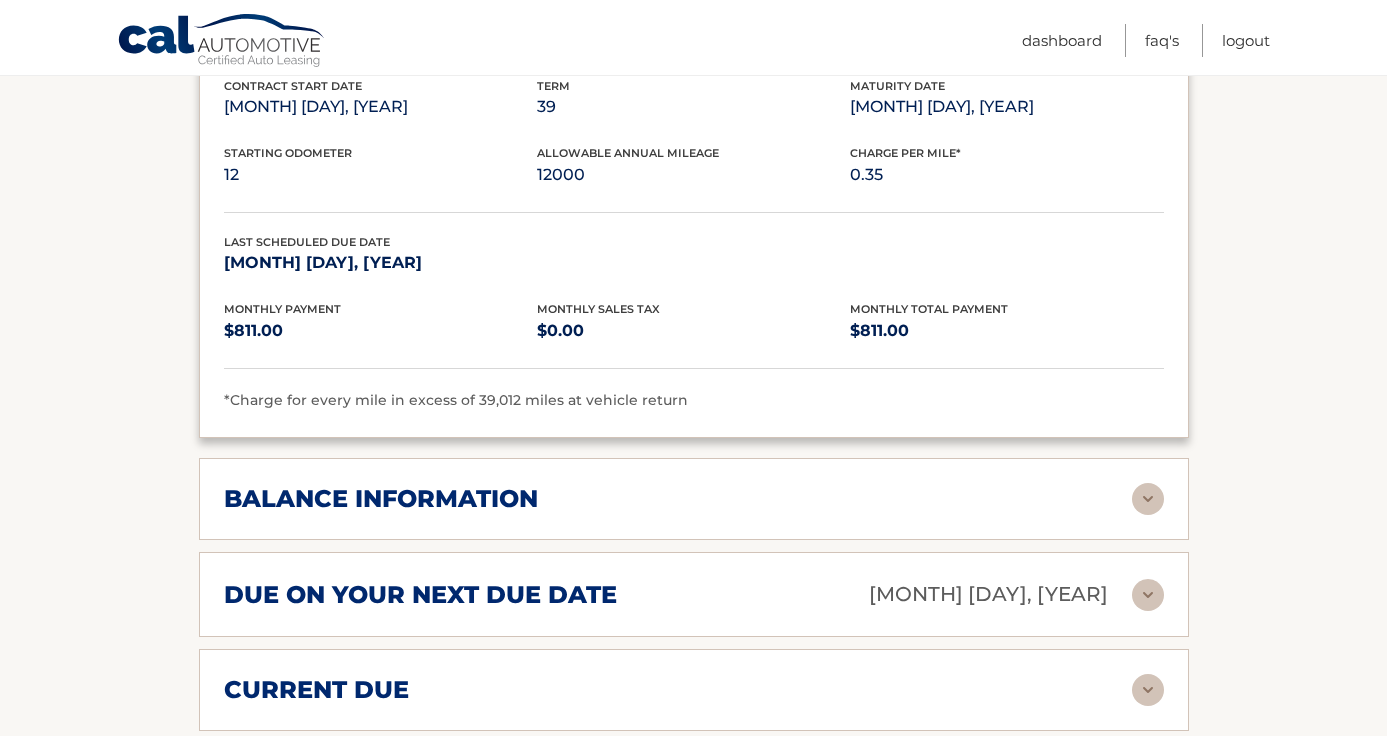 scroll, scrollTop: 1307, scrollLeft: 0, axis: vertical 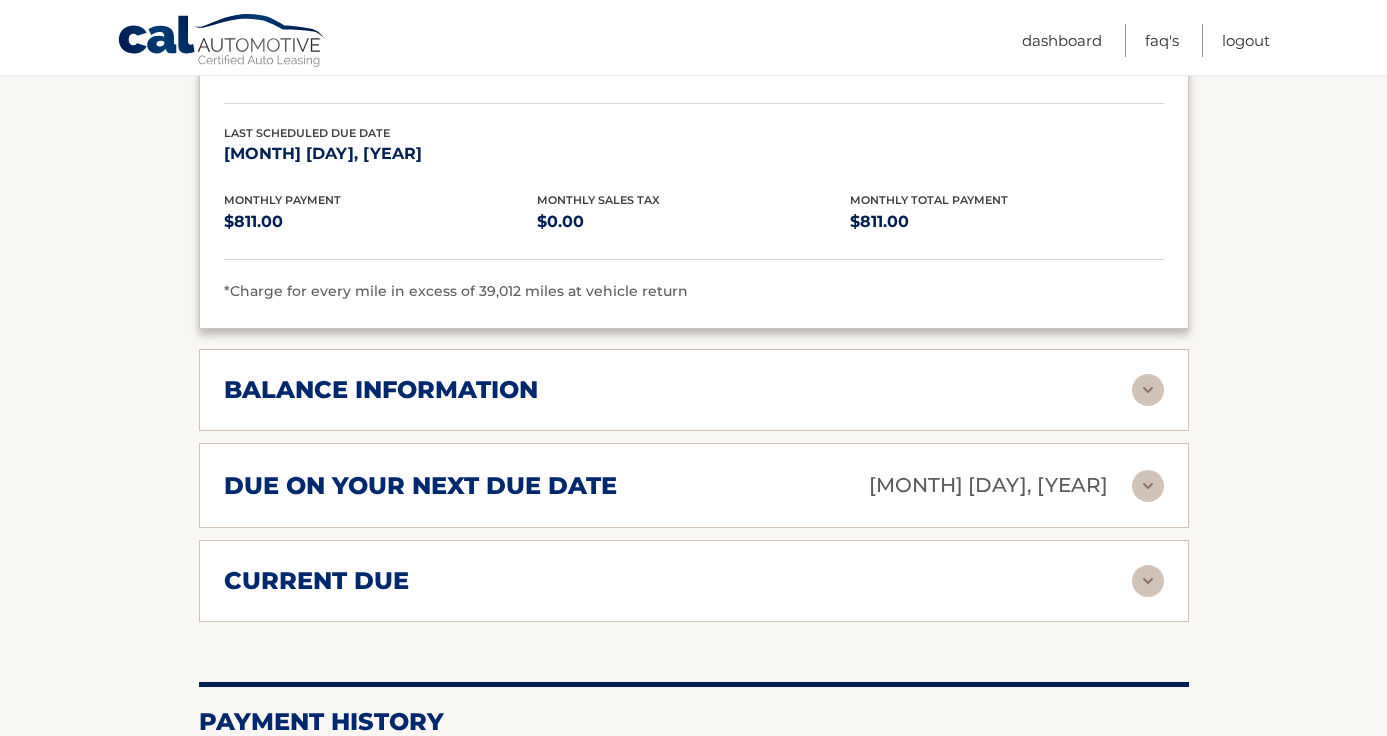 click at bounding box center [1148, 390] 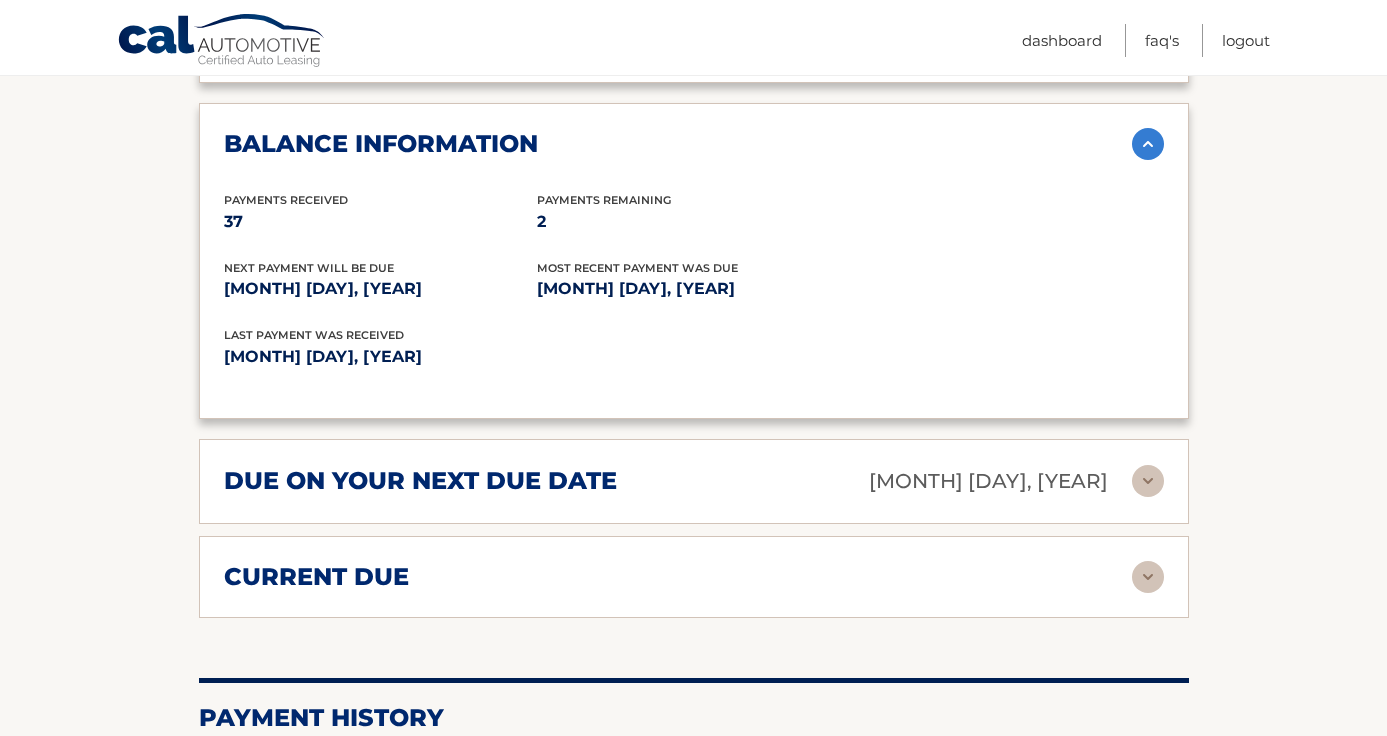 scroll, scrollTop: 1562, scrollLeft: 0, axis: vertical 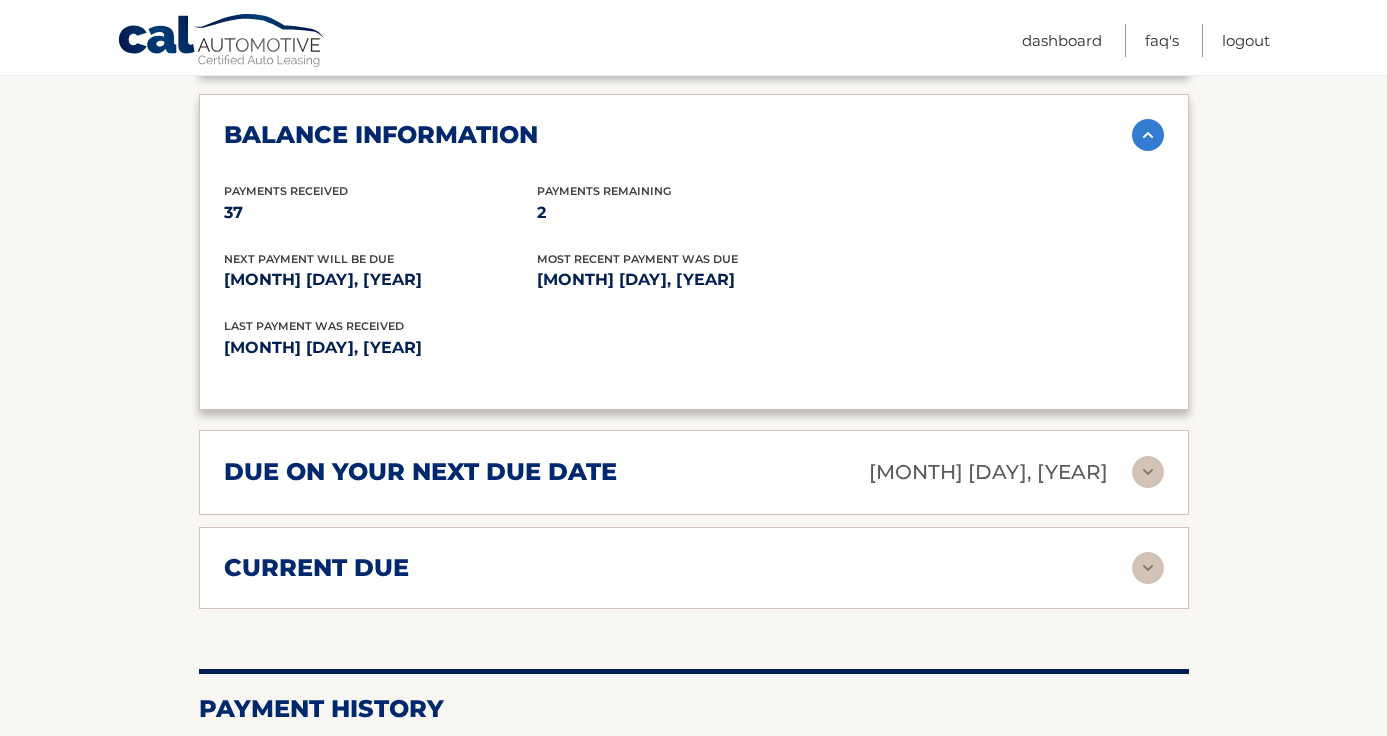 click at bounding box center (1148, 472) 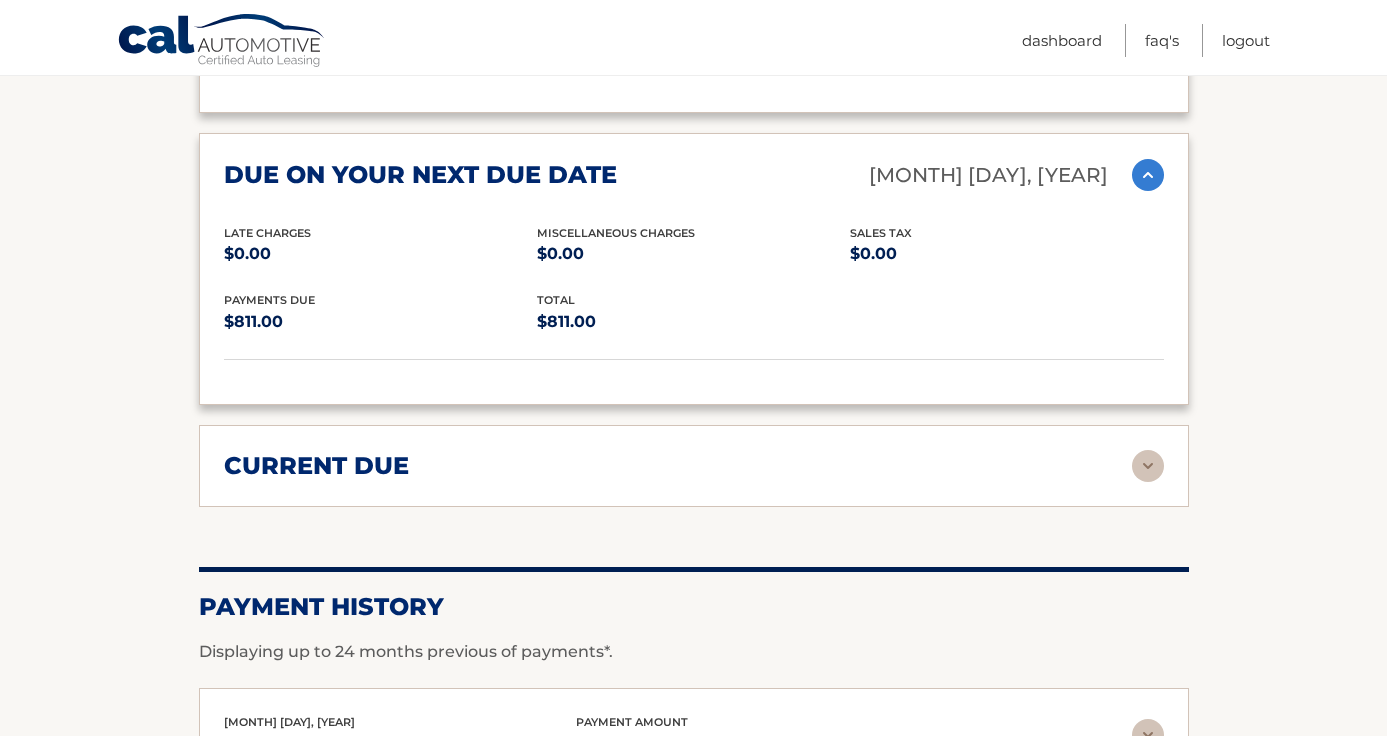 scroll, scrollTop: 1893, scrollLeft: 0, axis: vertical 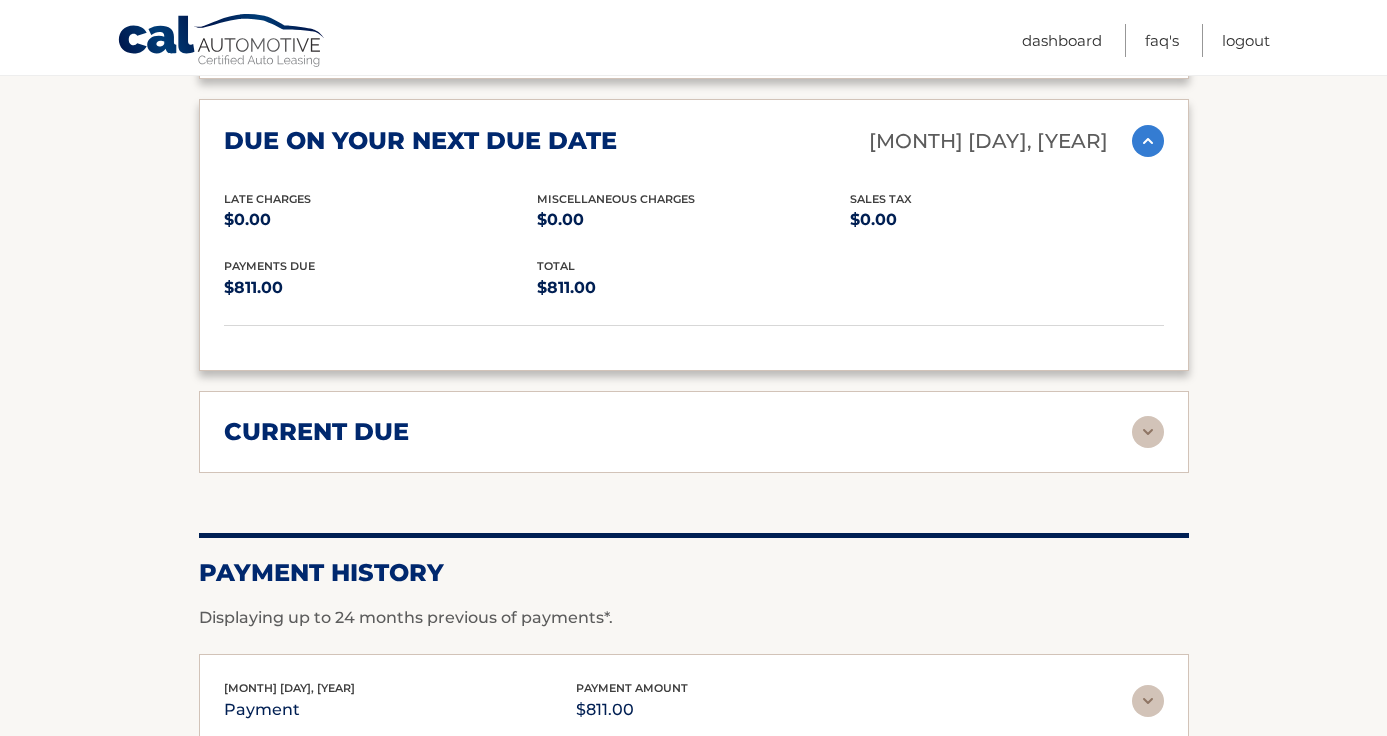 click at bounding box center [1148, 432] 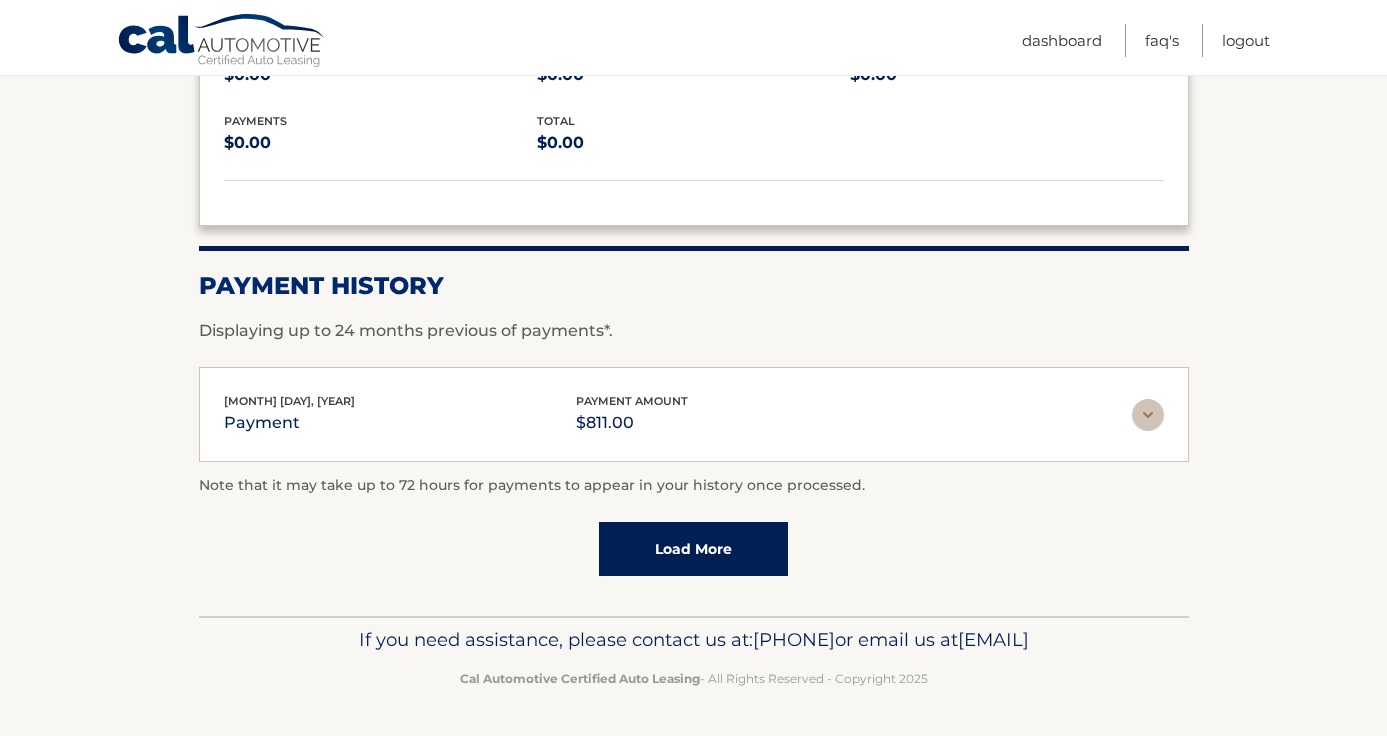 scroll, scrollTop: 2351, scrollLeft: 0, axis: vertical 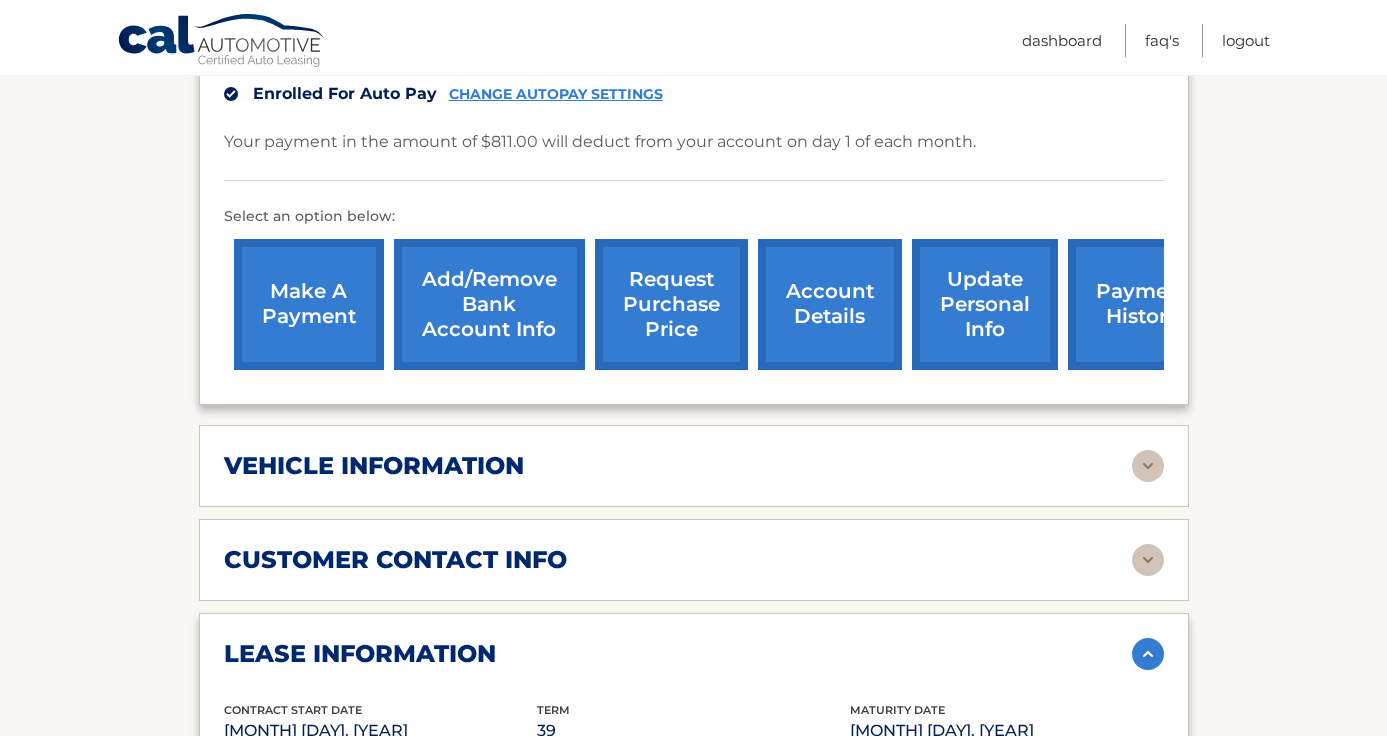 click on "request purchase price" at bounding box center [671, 304] 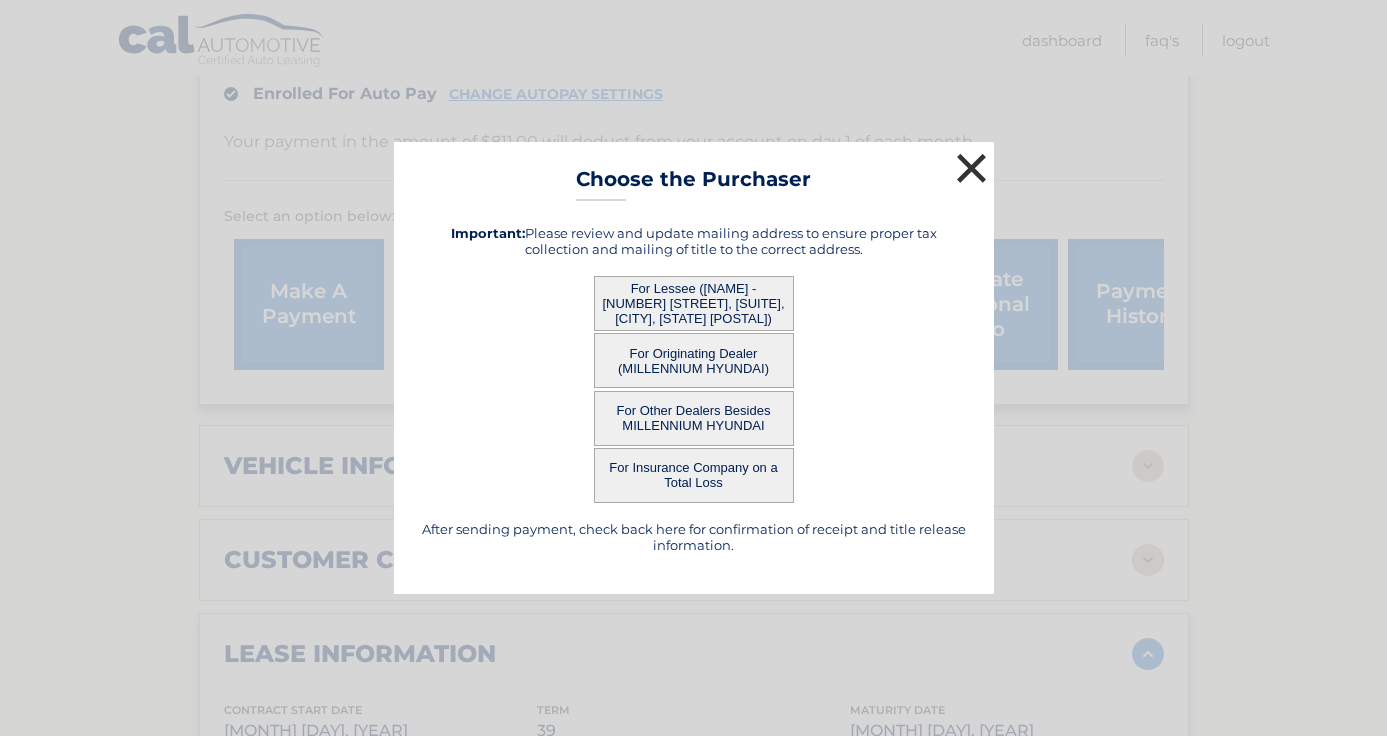click on "×" at bounding box center [972, 168] 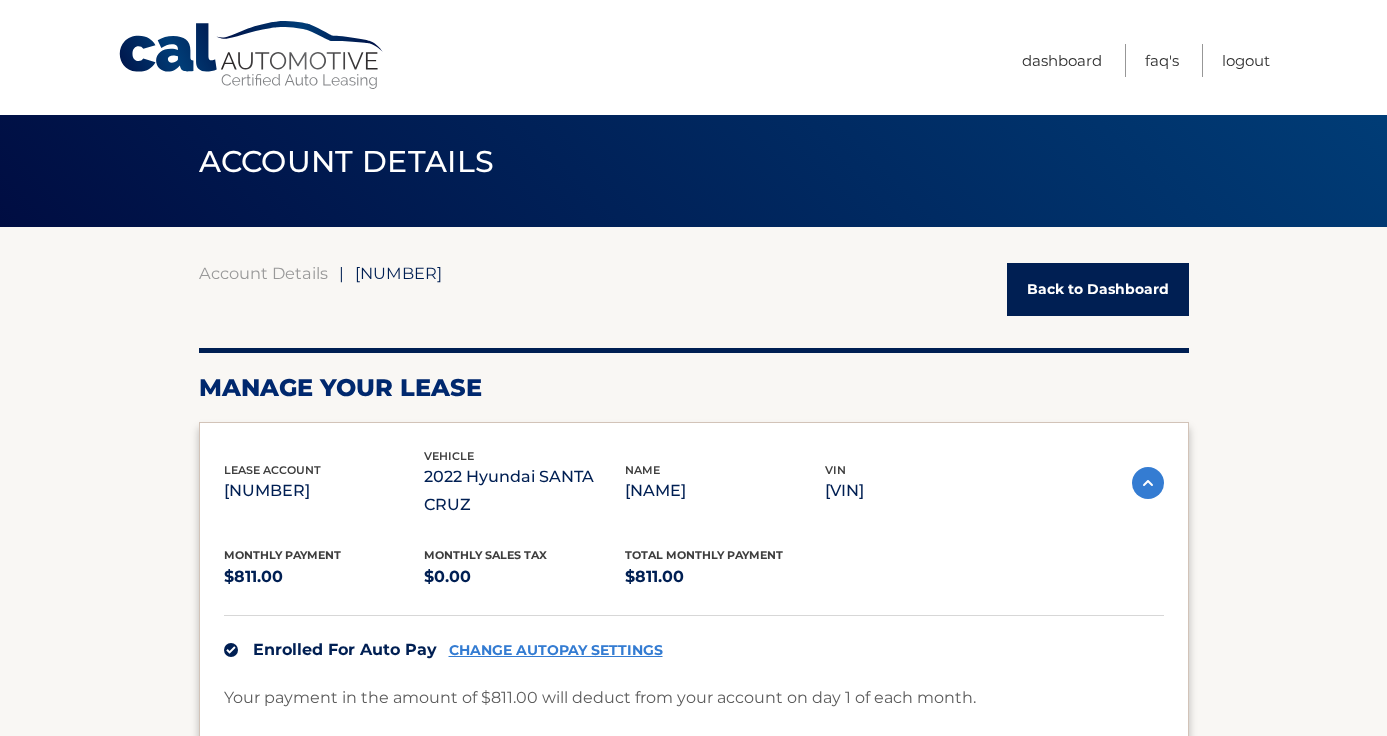 scroll, scrollTop: 0, scrollLeft: 0, axis: both 